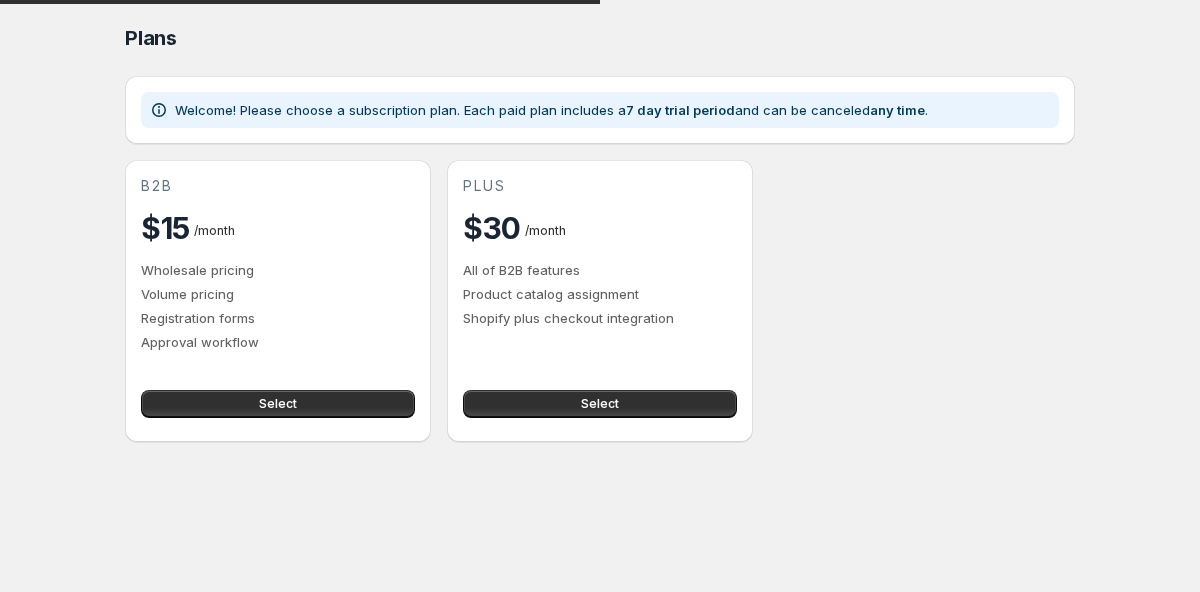 scroll, scrollTop: 0, scrollLeft: 0, axis: both 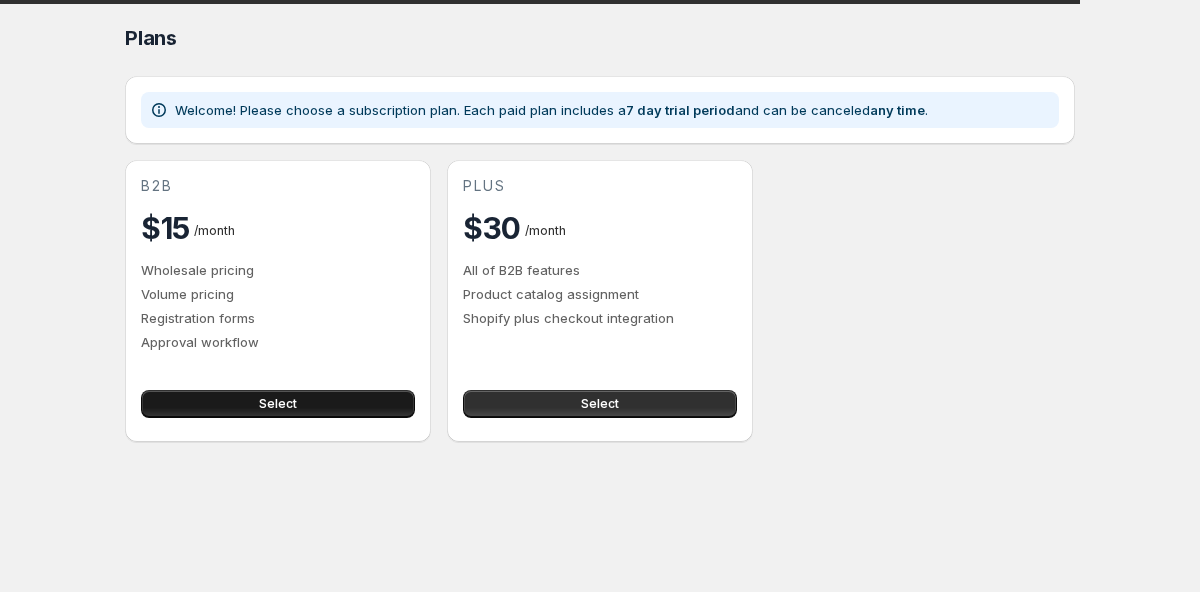 click on "Select" at bounding box center [278, 404] 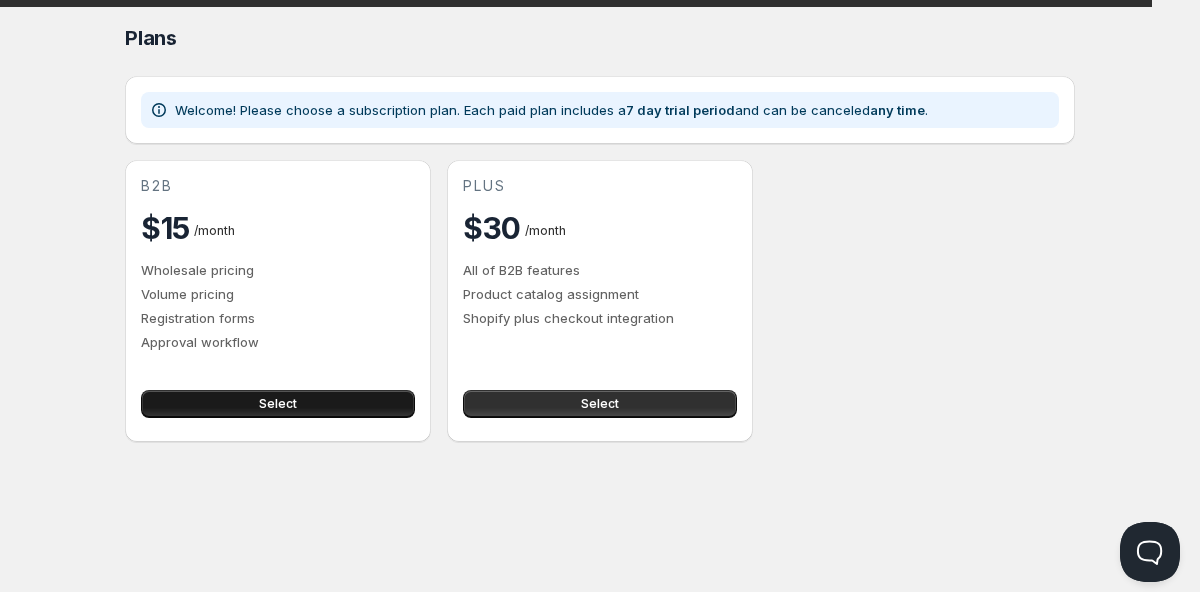 scroll, scrollTop: 0, scrollLeft: 0, axis: both 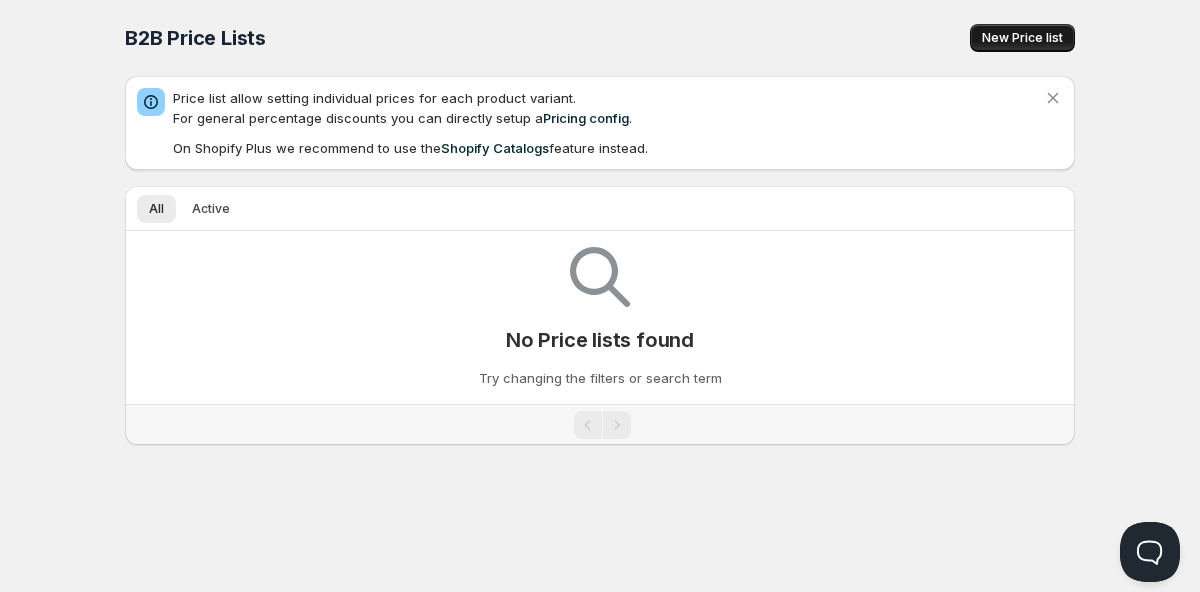 click on "New Price list" at bounding box center (1022, 38) 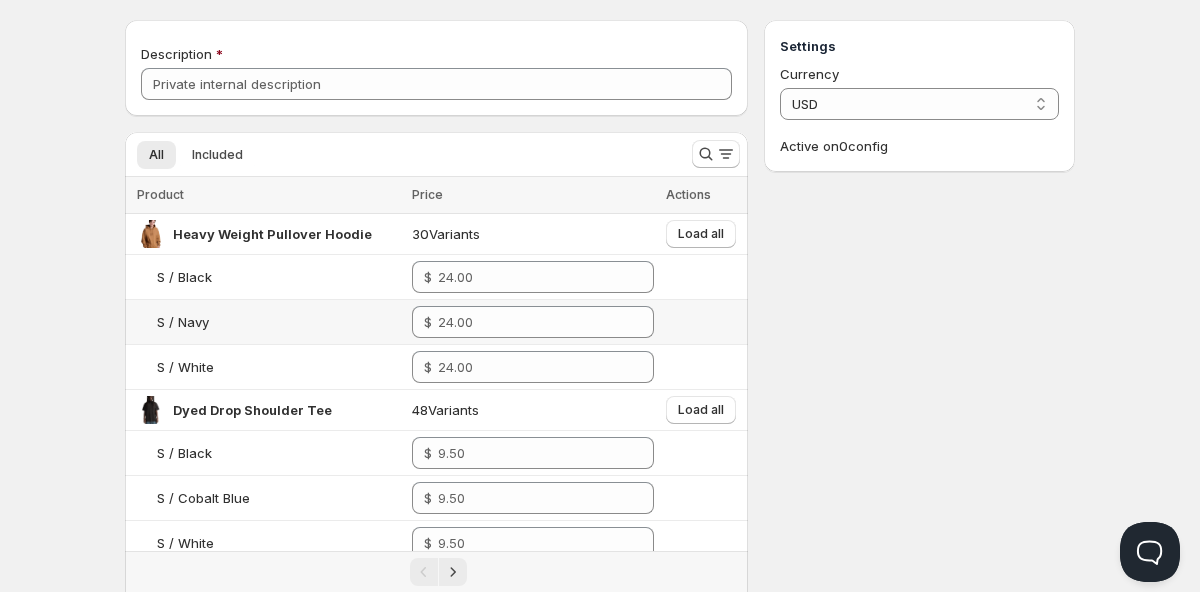 scroll, scrollTop: 27, scrollLeft: 0, axis: vertical 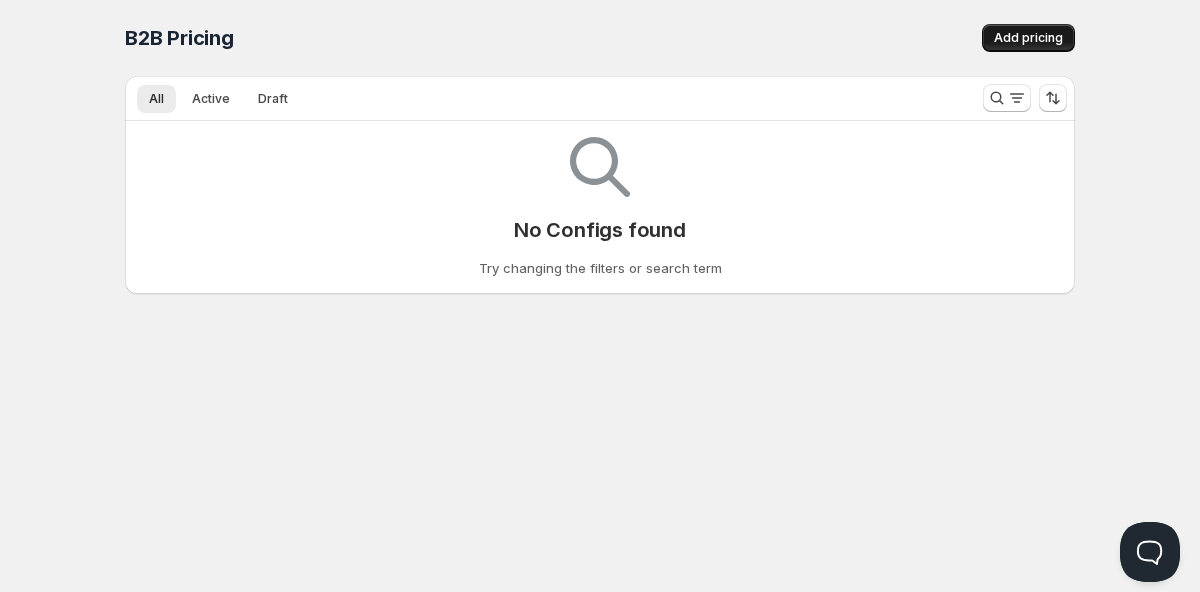 click on "Add pricing" at bounding box center [1028, 38] 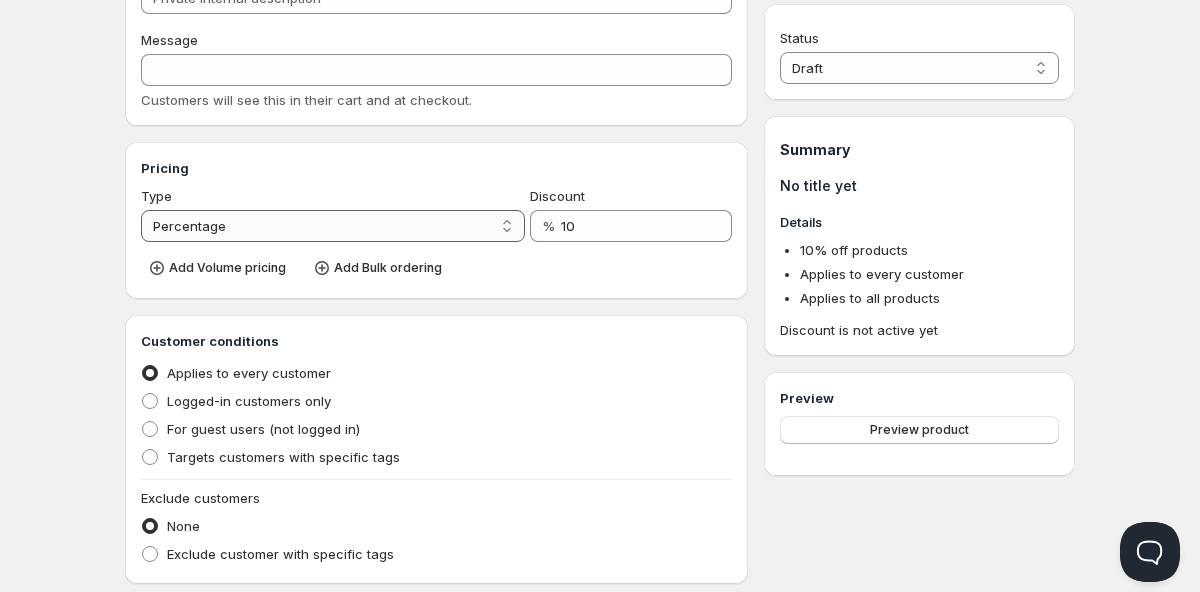 scroll, scrollTop: 148, scrollLeft: 0, axis: vertical 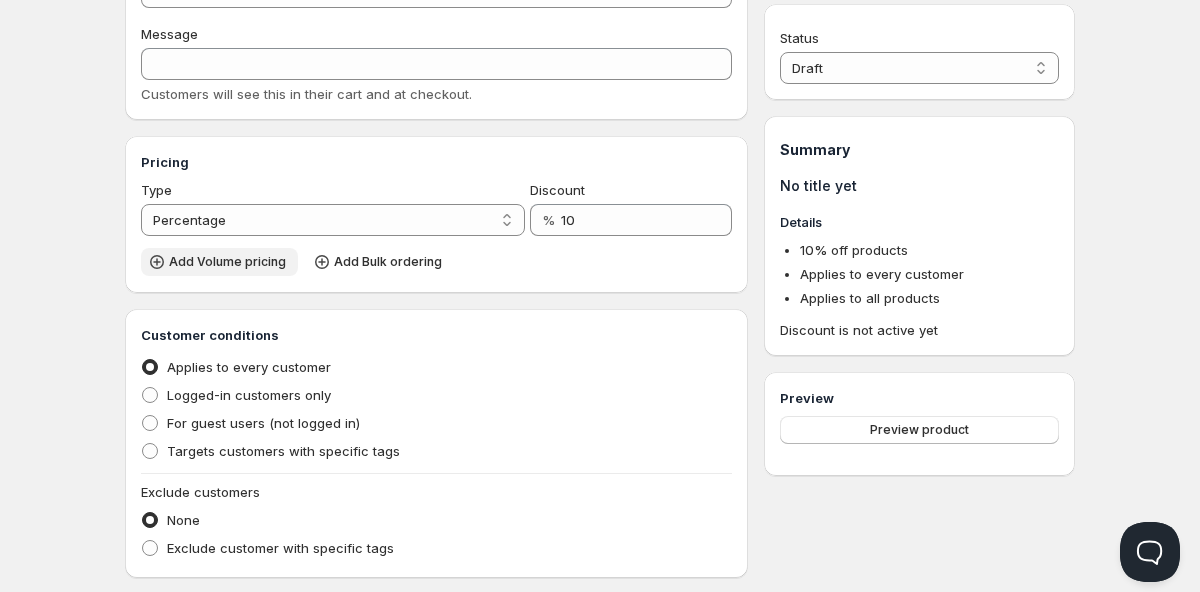 click on "Add Volume pricing" at bounding box center [227, 262] 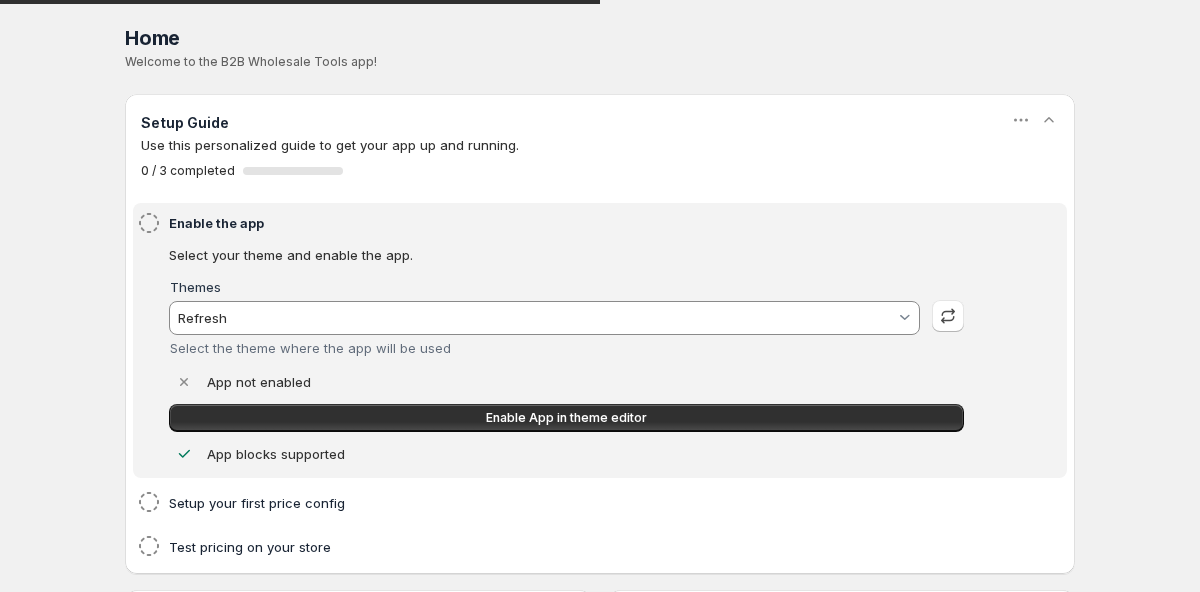 scroll, scrollTop: 0, scrollLeft: 0, axis: both 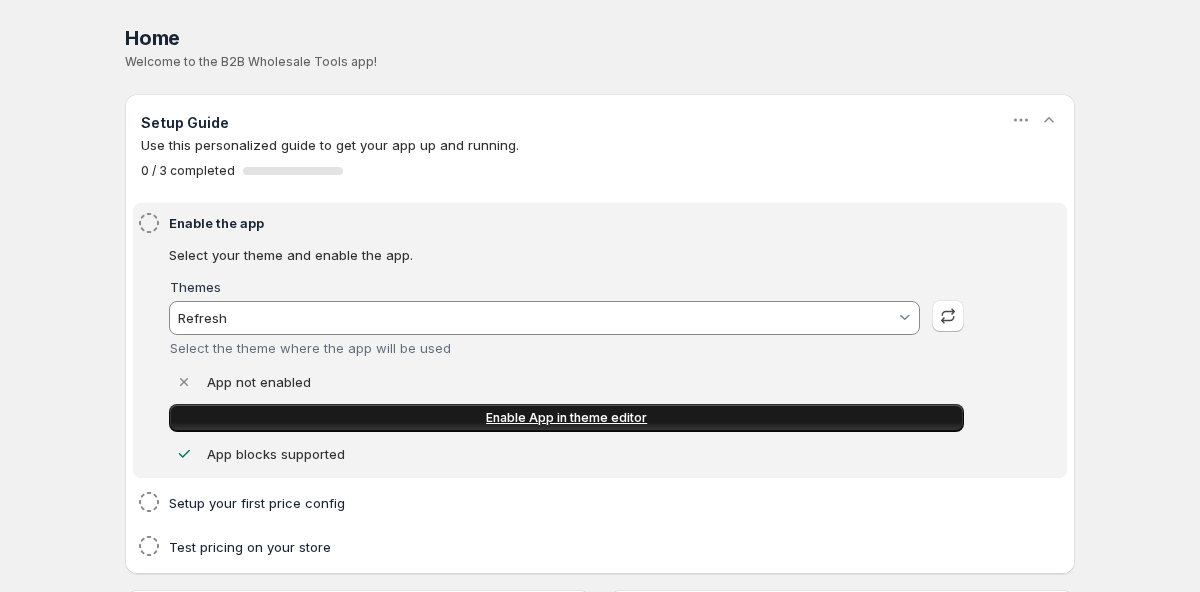 click on "Enable App in theme editor" at bounding box center [566, 418] 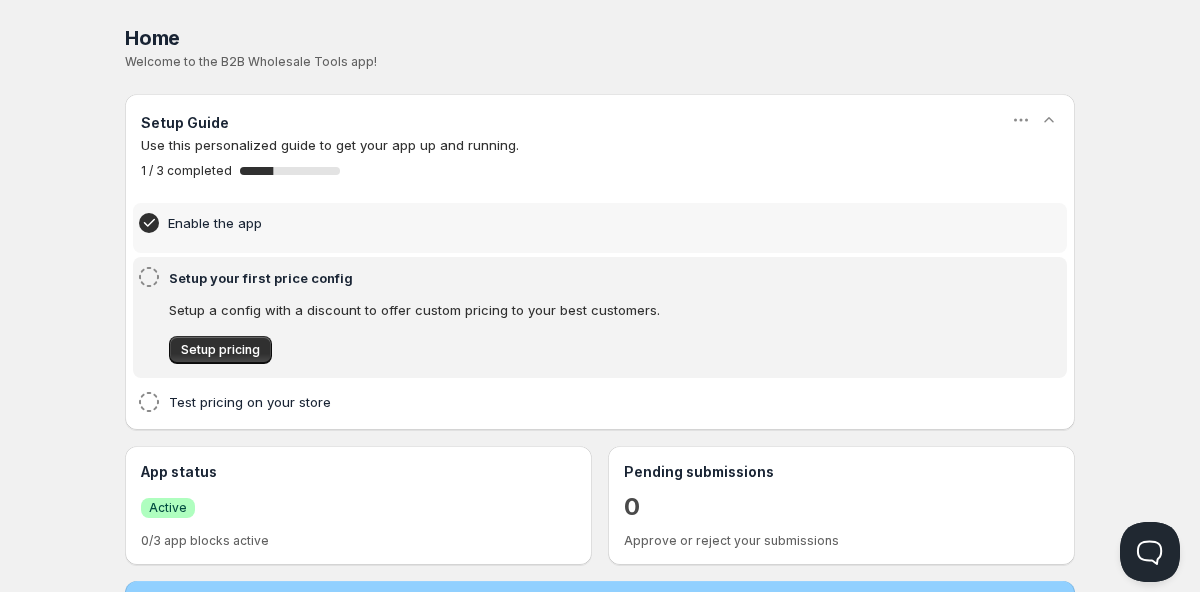 scroll, scrollTop: 0, scrollLeft: 0, axis: both 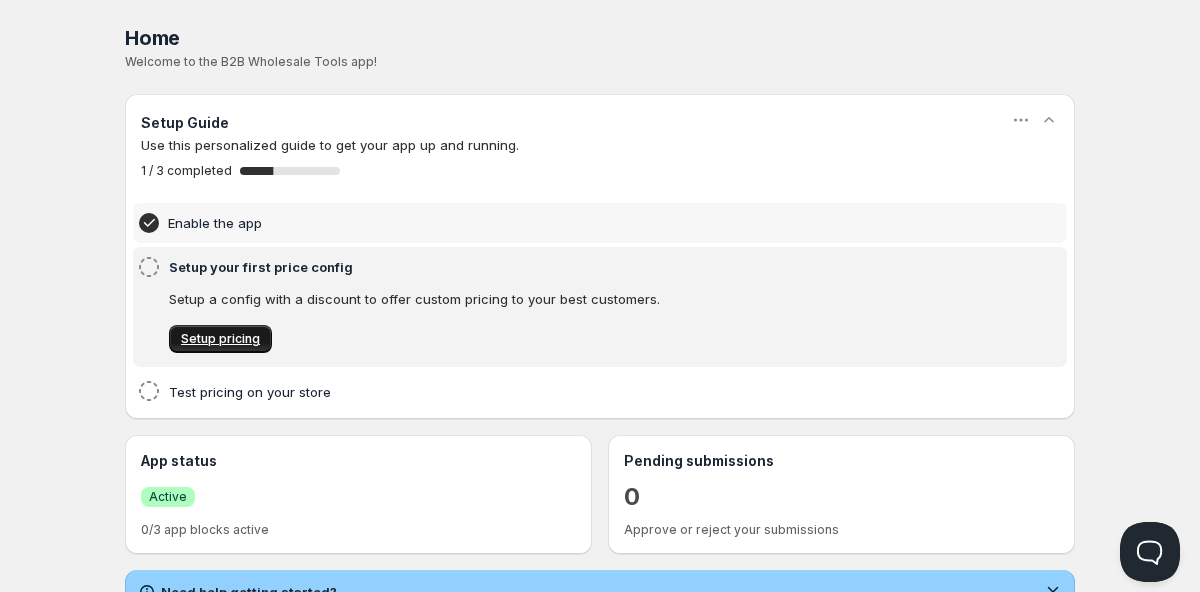 click on "Setup pricing" at bounding box center (220, 339) 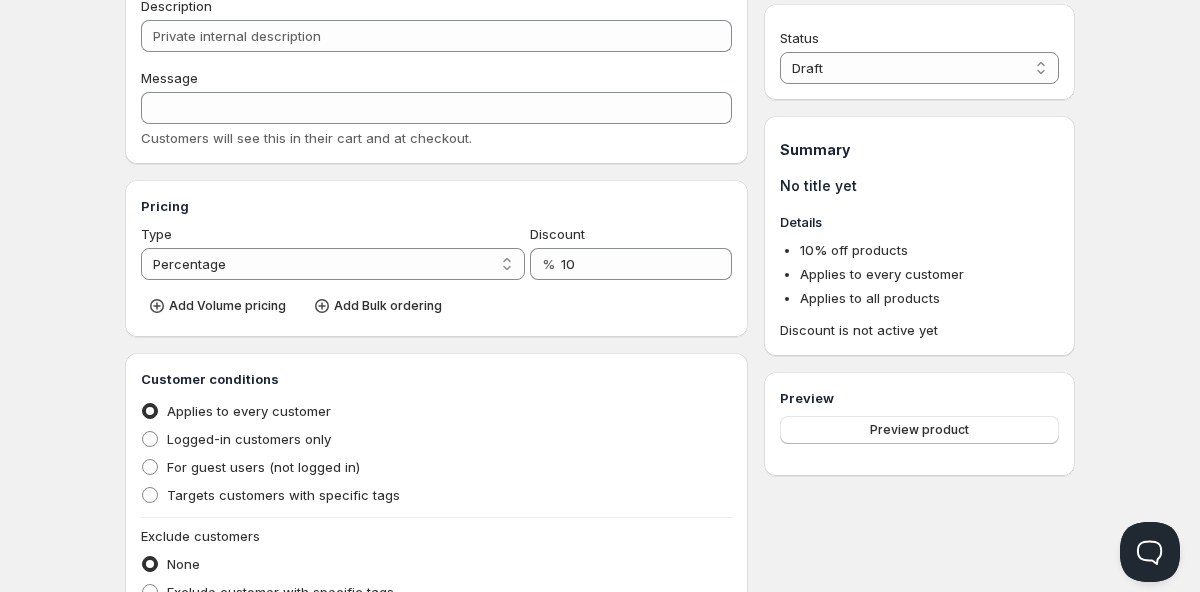 scroll, scrollTop: 105, scrollLeft: 0, axis: vertical 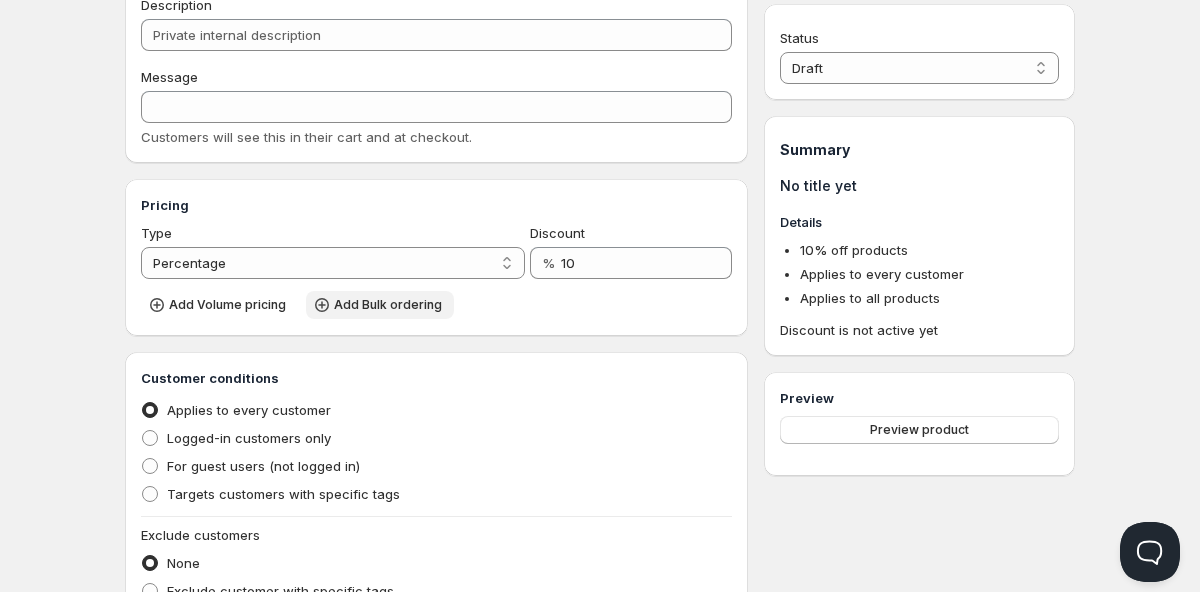 click on "Add Bulk ordering" at bounding box center [388, 305] 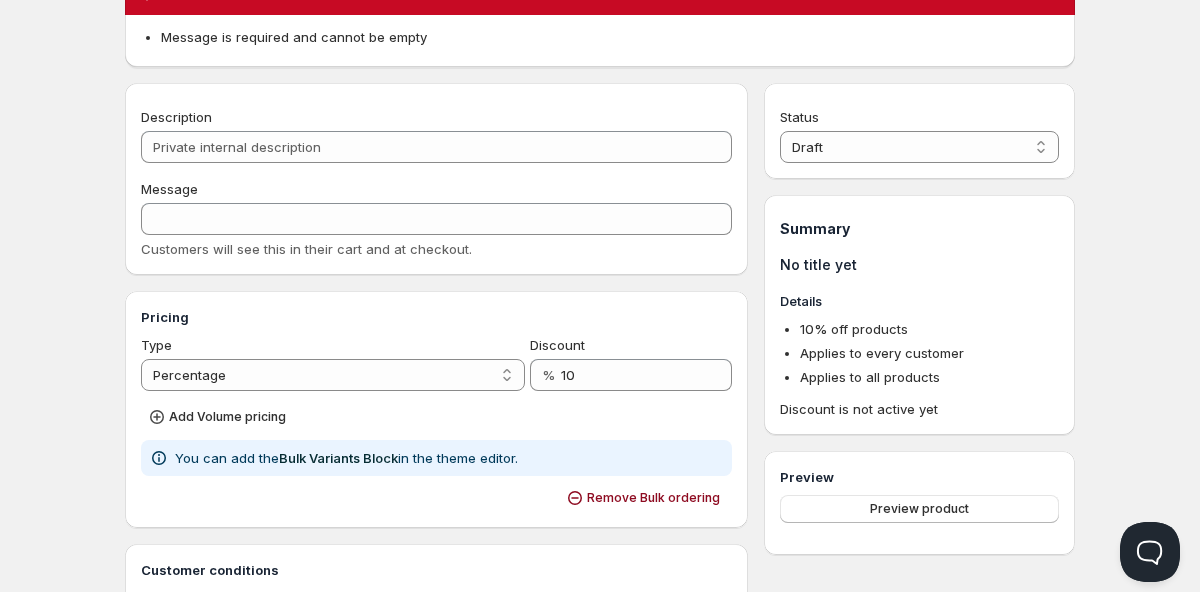 scroll, scrollTop: 217, scrollLeft: 0, axis: vertical 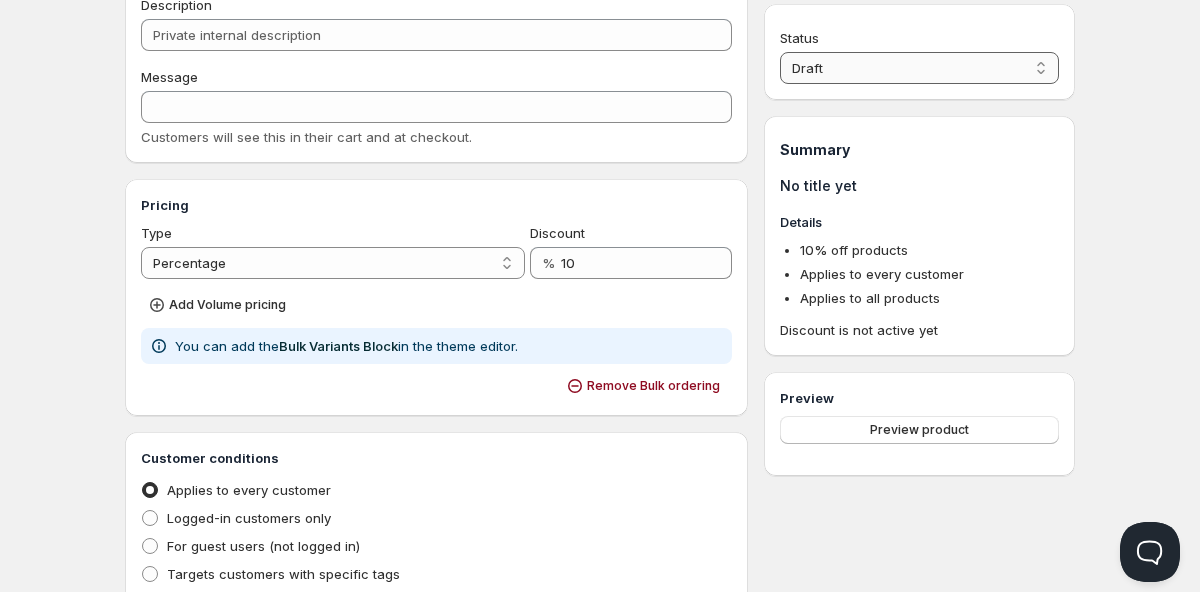 select on "1" 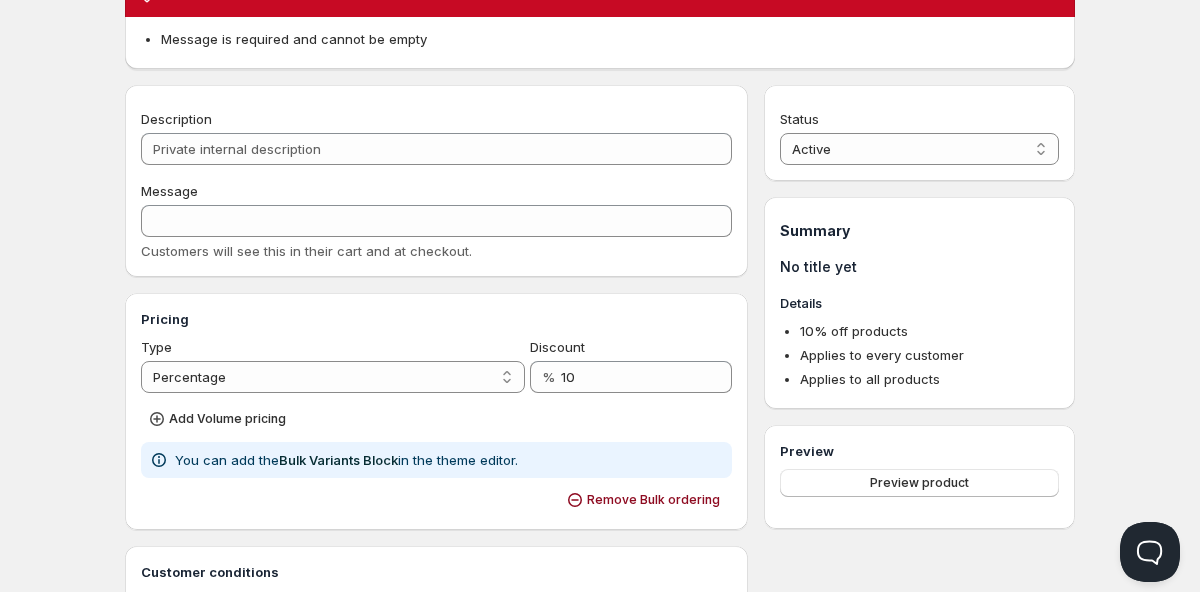 scroll, scrollTop: 144, scrollLeft: 0, axis: vertical 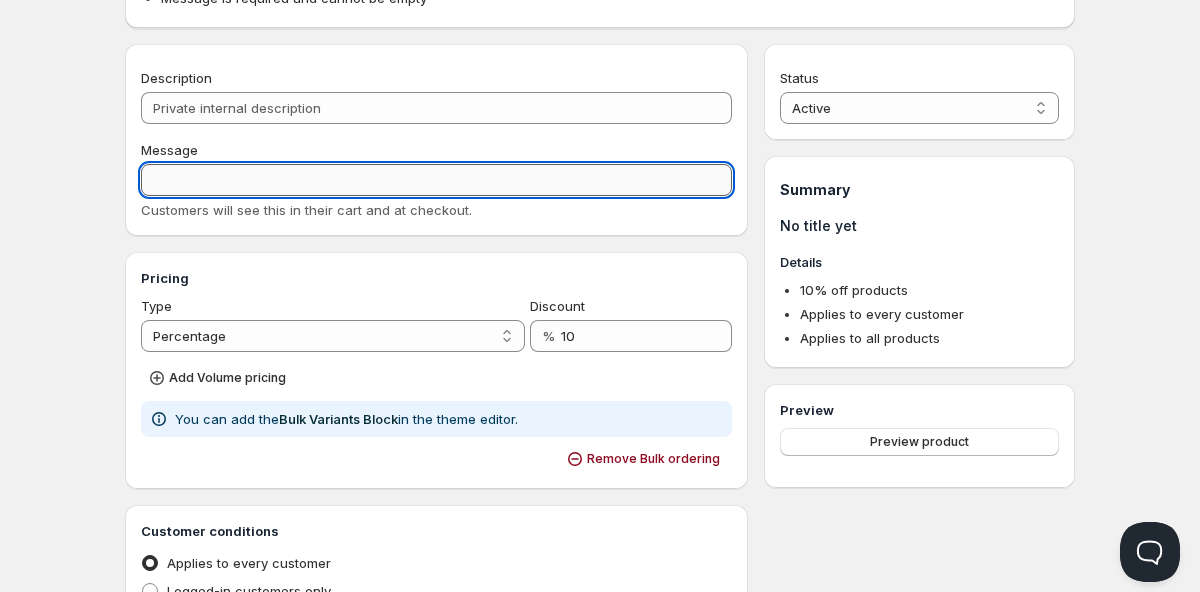 click on "Message" at bounding box center [436, 180] 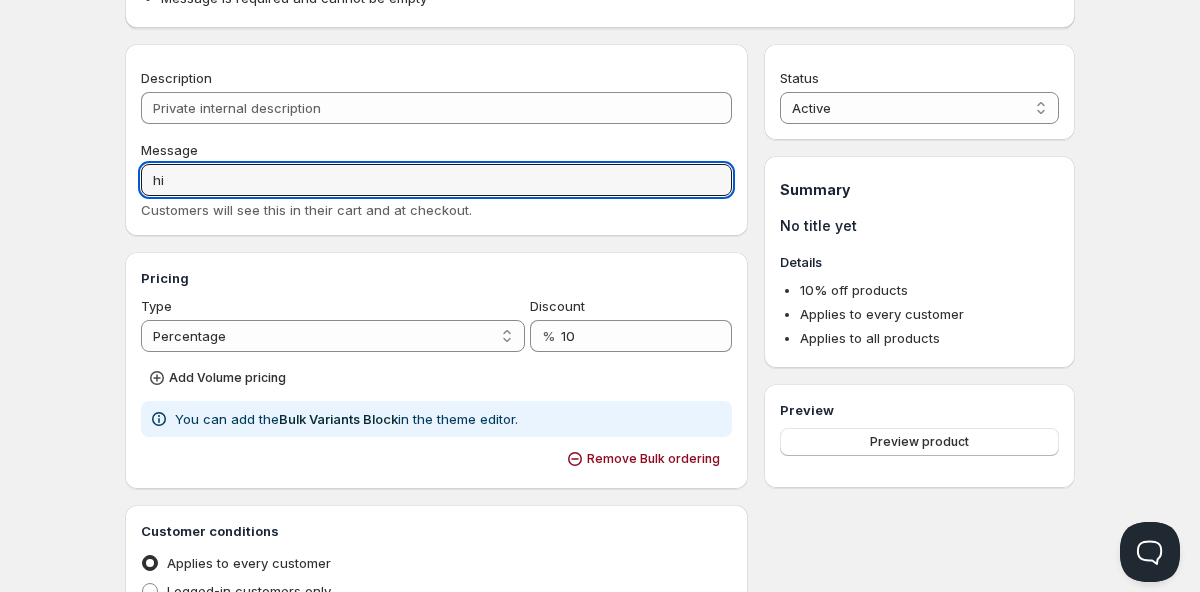type on "hi" 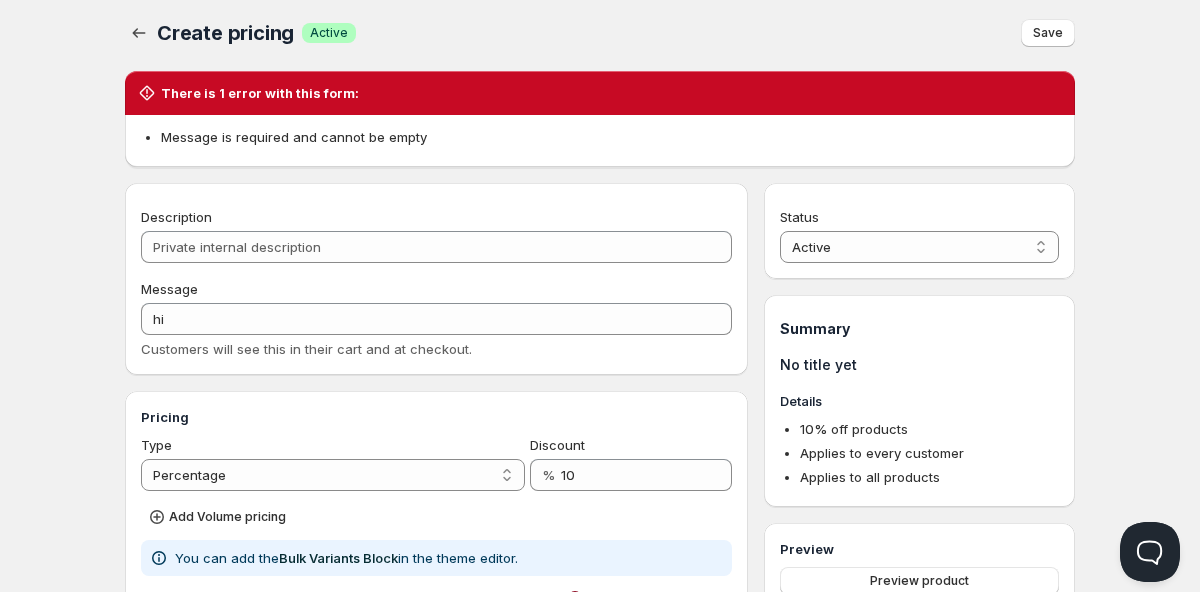 scroll, scrollTop: 0, scrollLeft: 0, axis: both 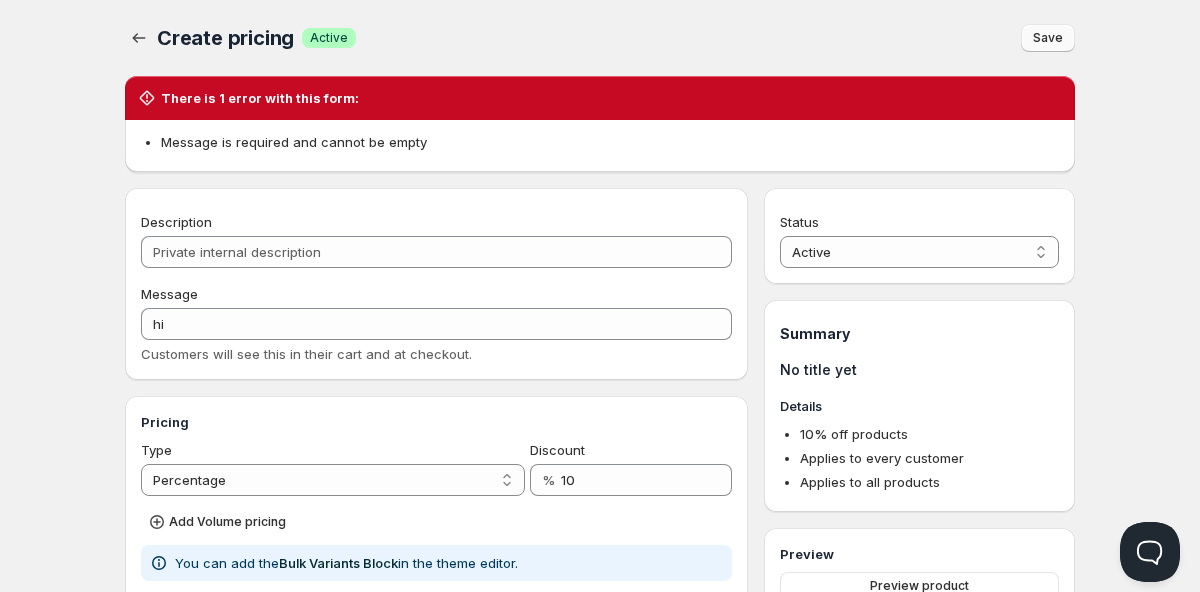 click on "Save" at bounding box center [1048, 38] 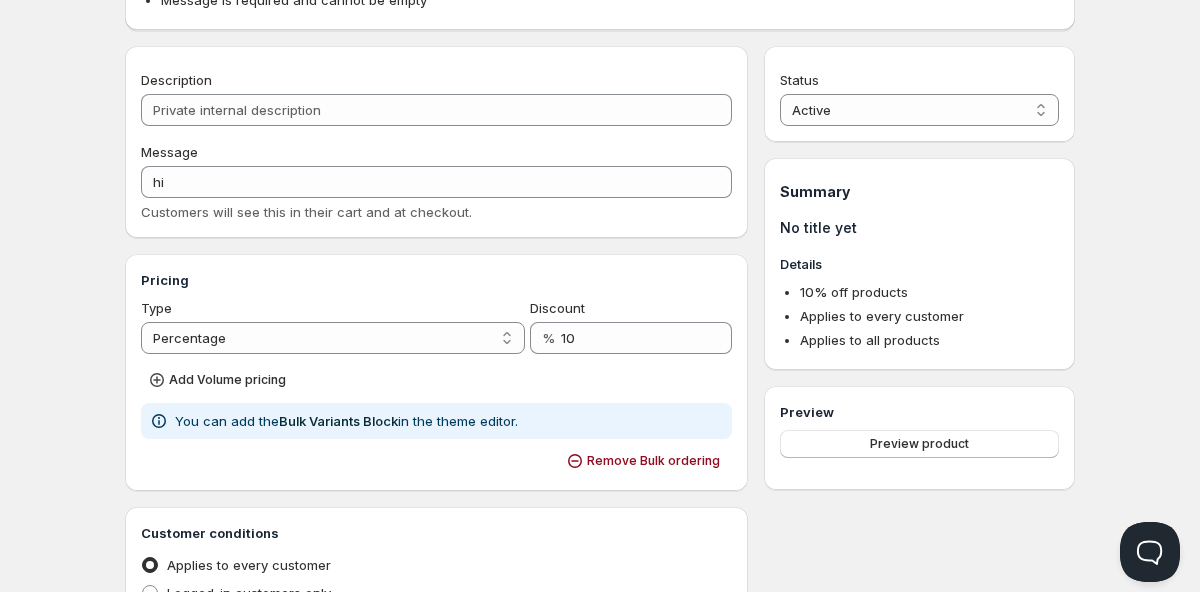 scroll, scrollTop: 145, scrollLeft: 0, axis: vertical 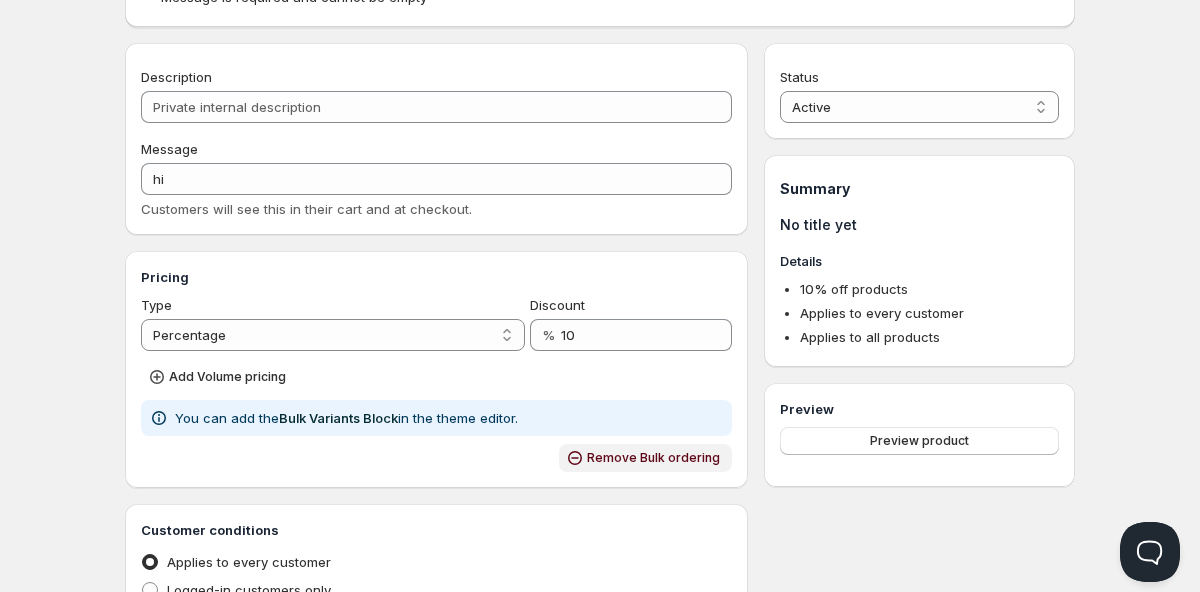 click on "Remove Bulk ordering" at bounding box center (645, 458) 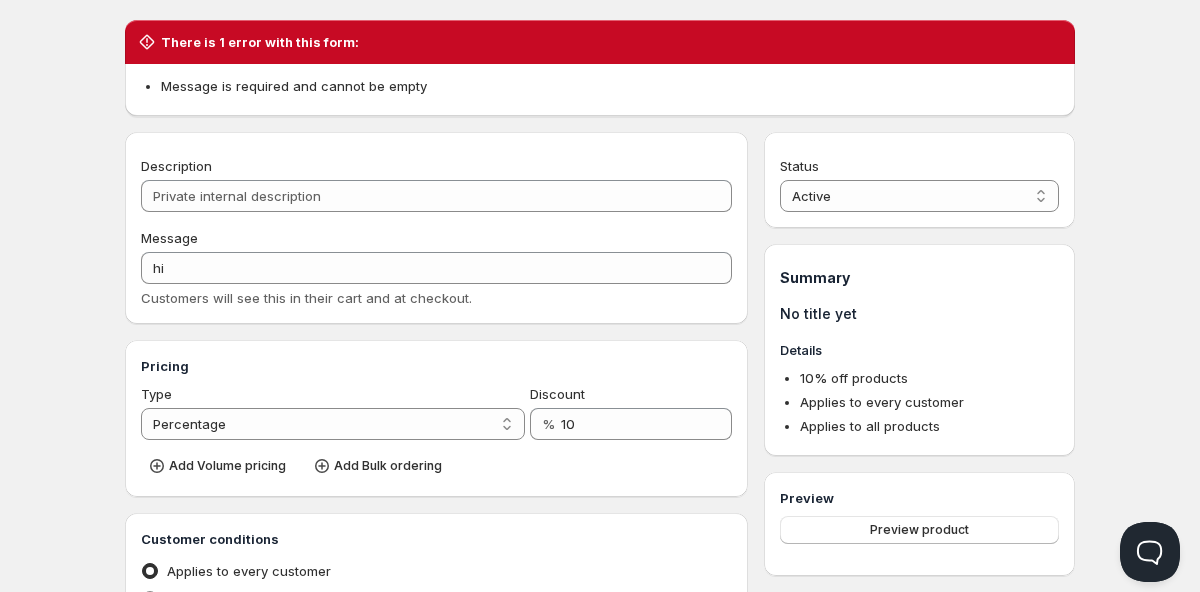 scroll, scrollTop: 0, scrollLeft: 0, axis: both 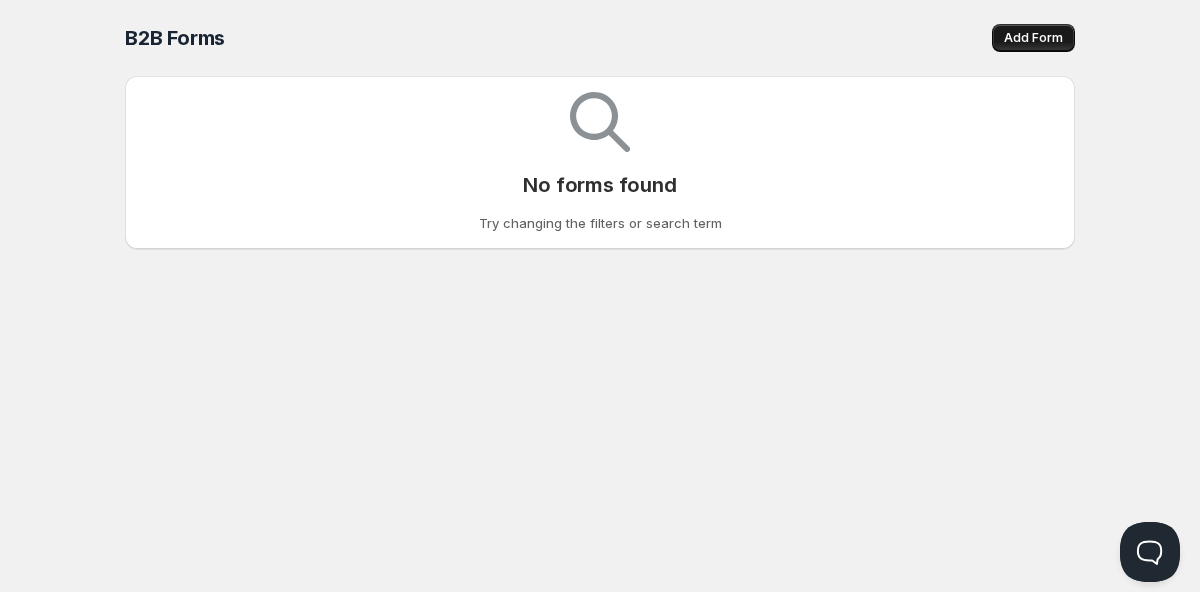 click on "Add Form" at bounding box center (1033, 38) 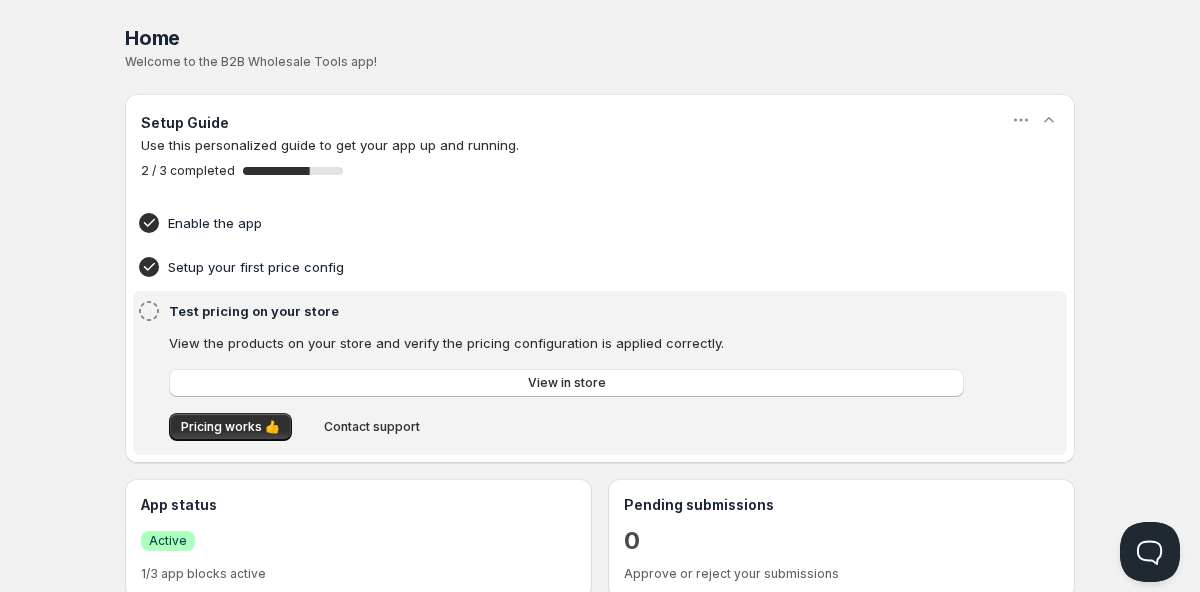 scroll, scrollTop: 0, scrollLeft: 0, axis: both 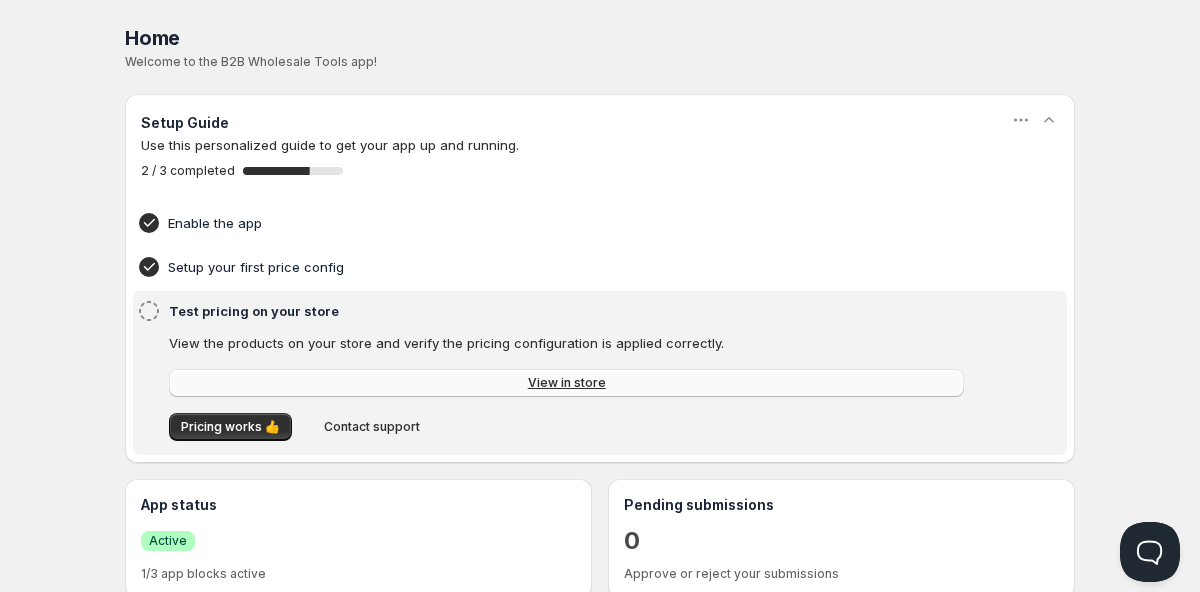 click on "View in store" at bounding box center (566, 383) 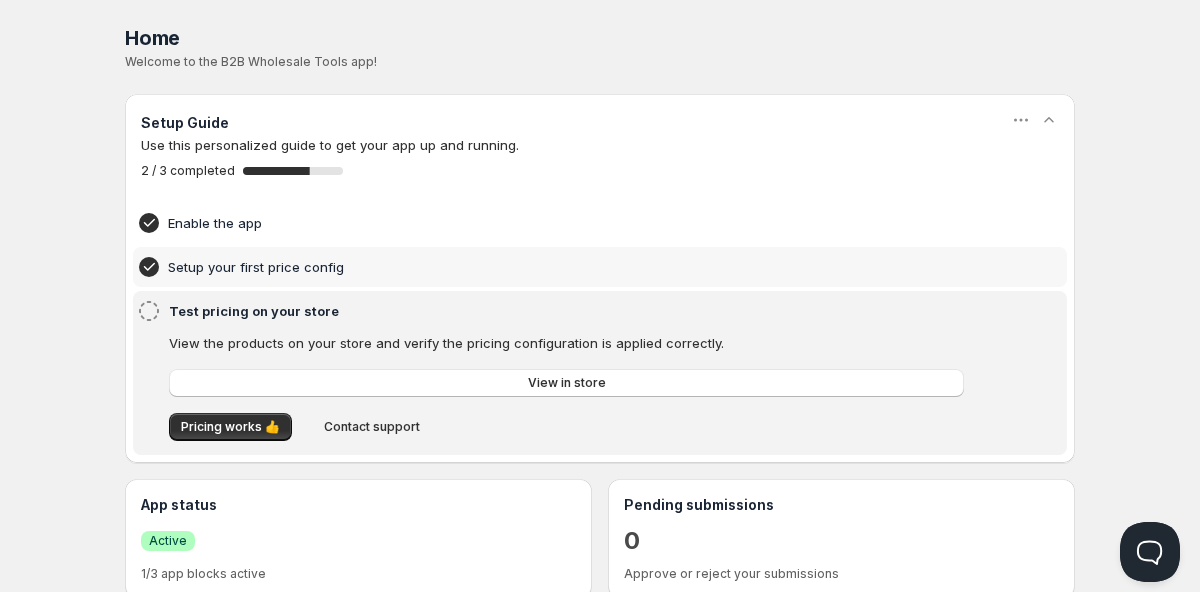 click on "Setup your first price config" at bounding box center (569, 267) 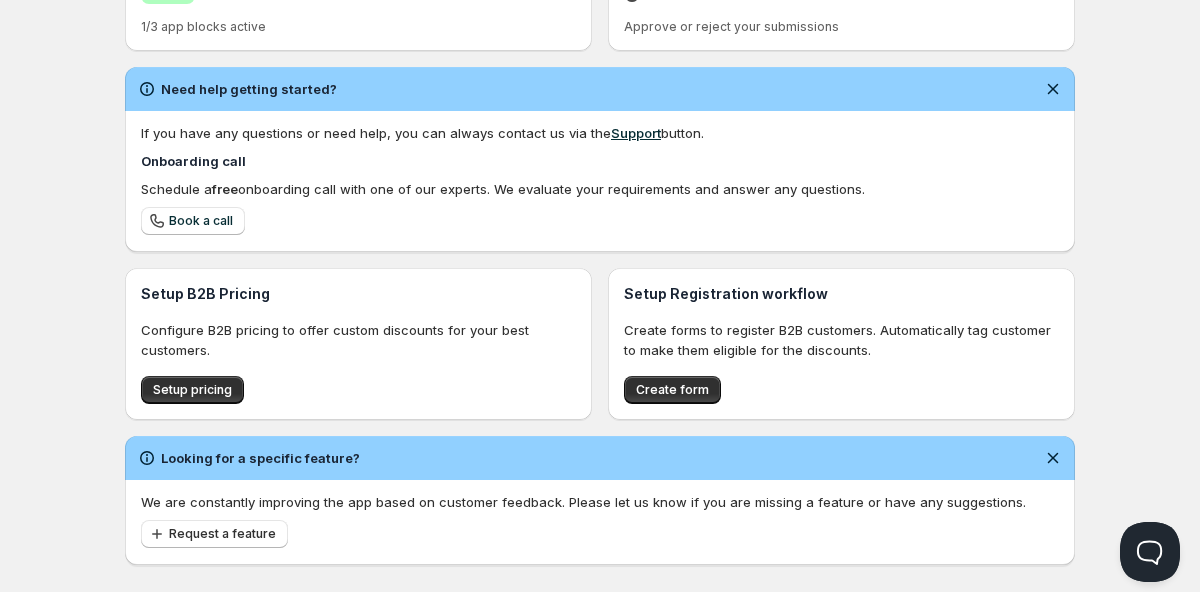 scroll, scrollTop: 516, scrollLeft: 0, axis: vertical 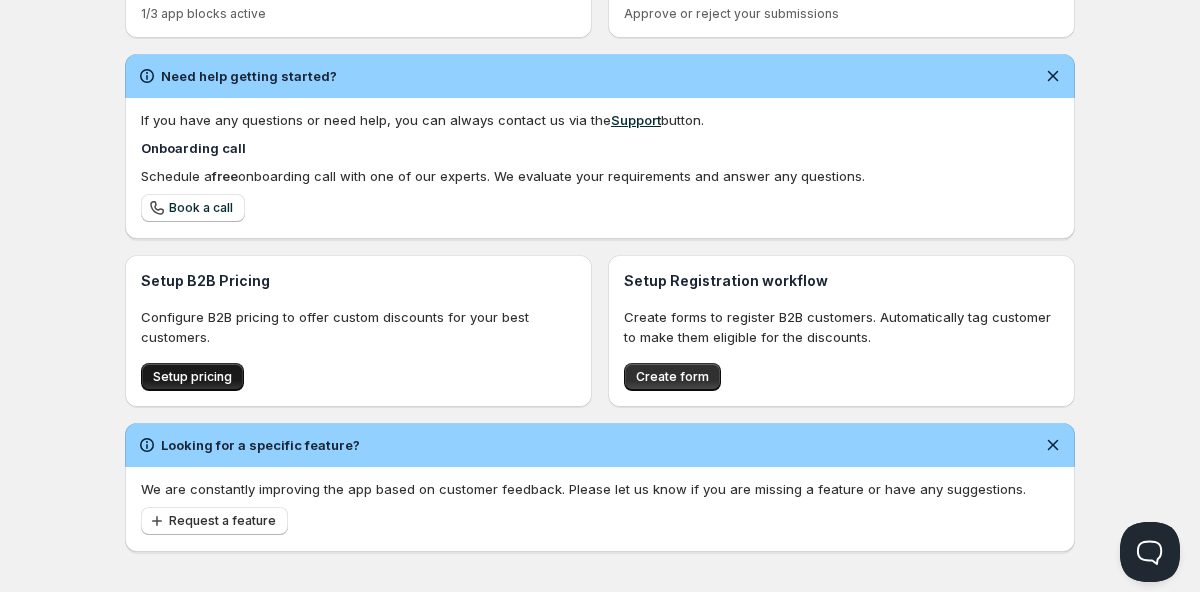 click on "Setup pricing" at bounding box center (192, 377) 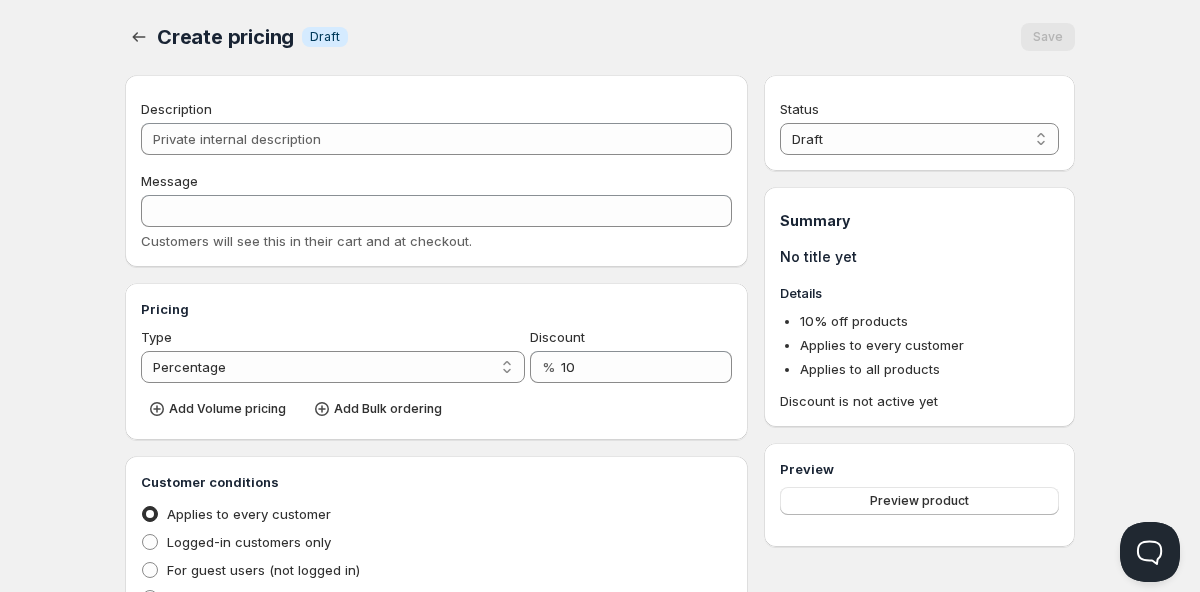 scroll, scrollTop: 0, scrollLeft: 0, axis: both 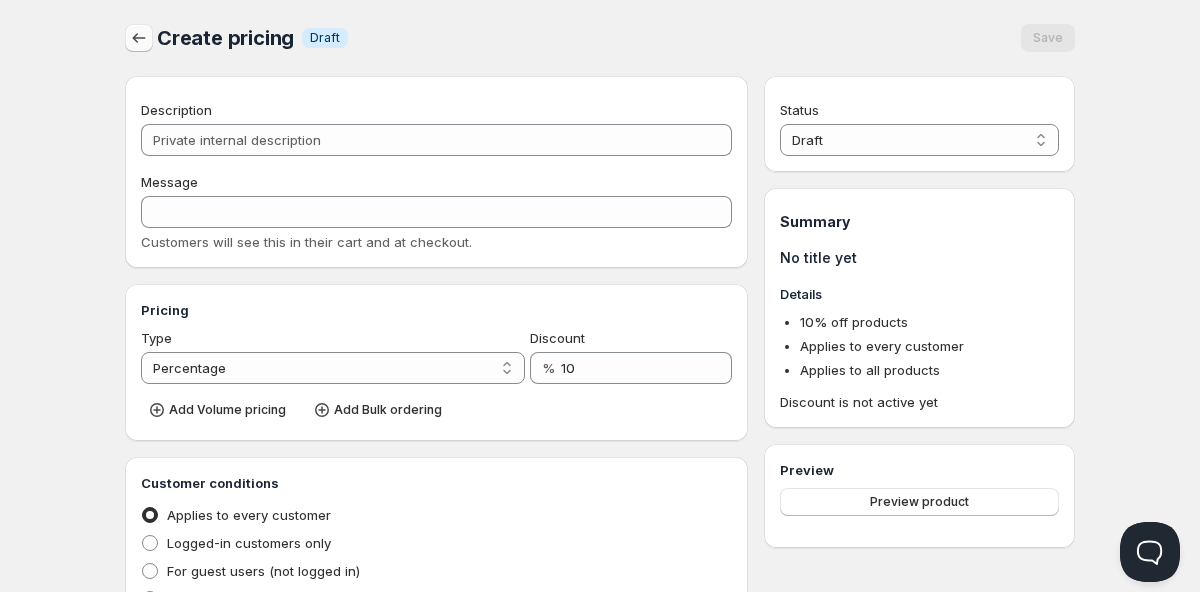 click at bounding box center [139, 38] 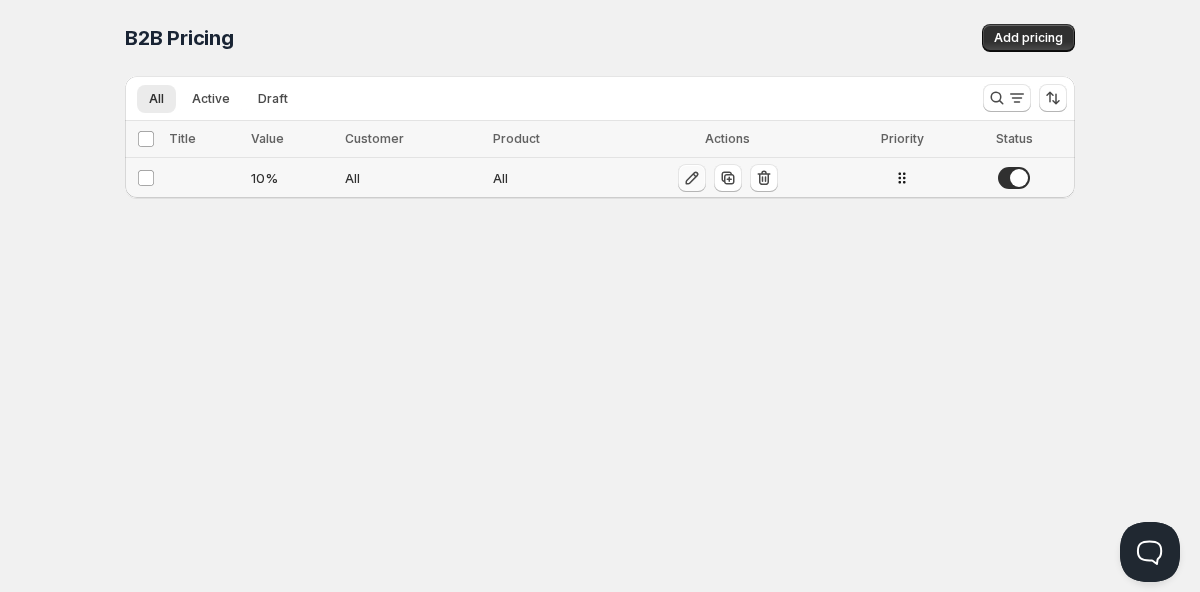 click 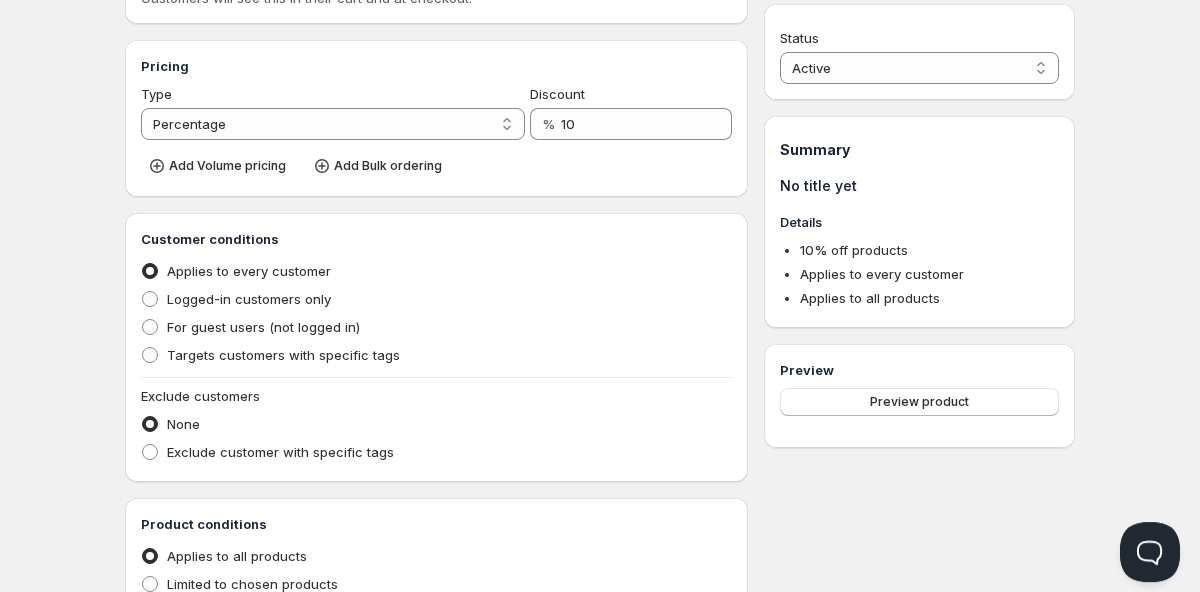 scroll, scrollTop: 238, scrollLeft: 0, axis: vertical 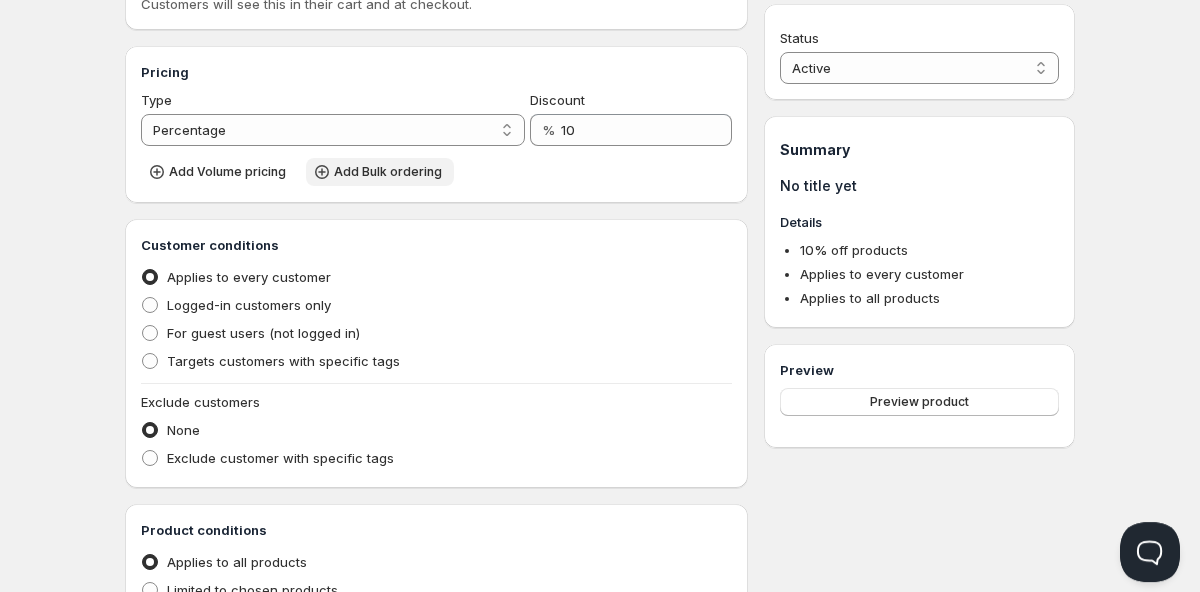 click on "Add Bulk ordering" at bounding box center (380, 172) 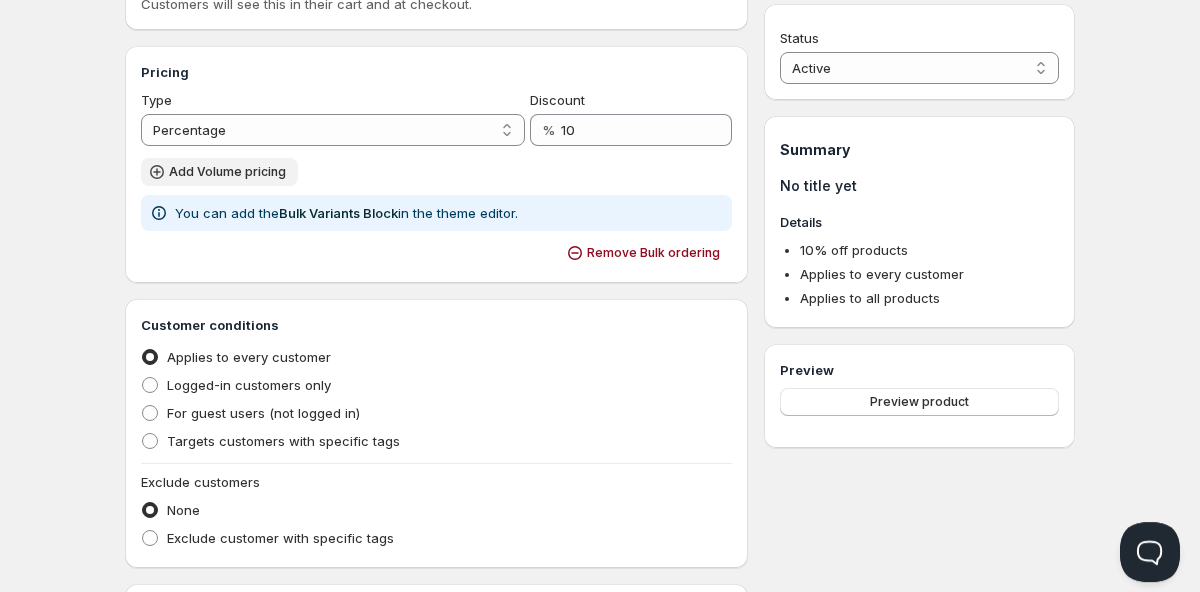 click on "Add Volume pricing" at bounding box center [227, 172] 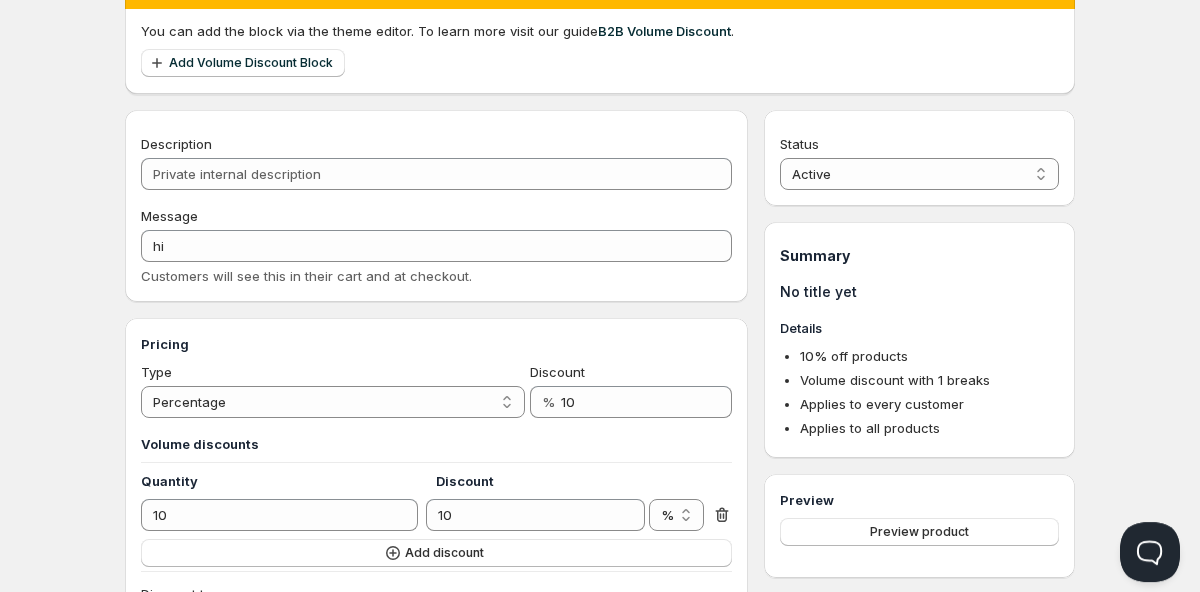 scroll, scrollTop: 0, scrollLeft: 0, axis: both 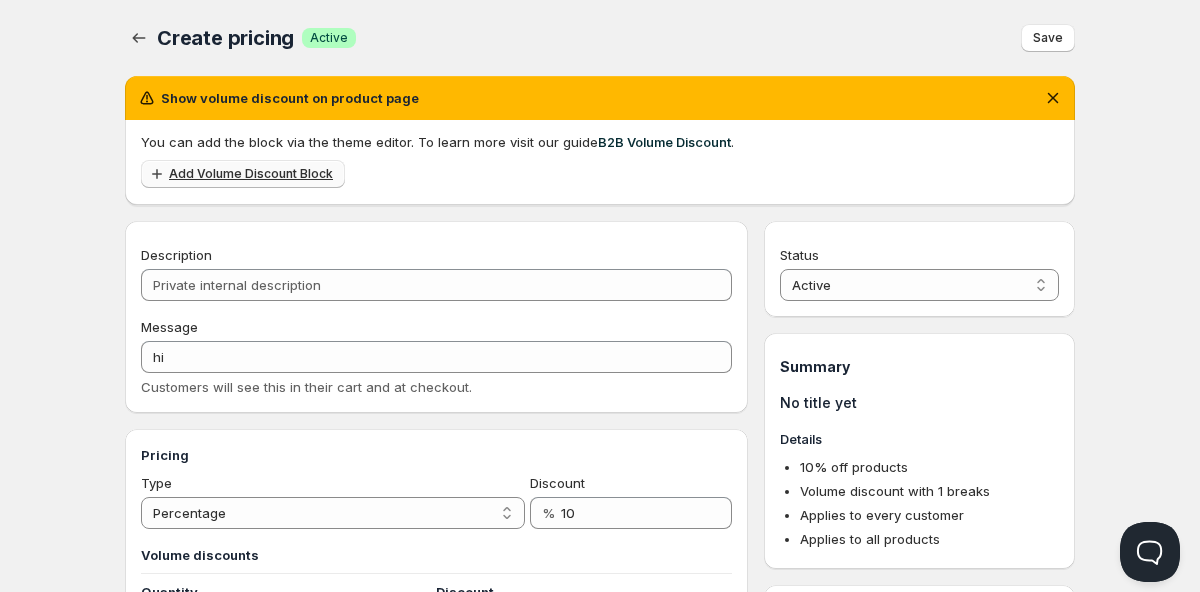 click on "Add Volume Discount Block" at bounding box center [251, 174] 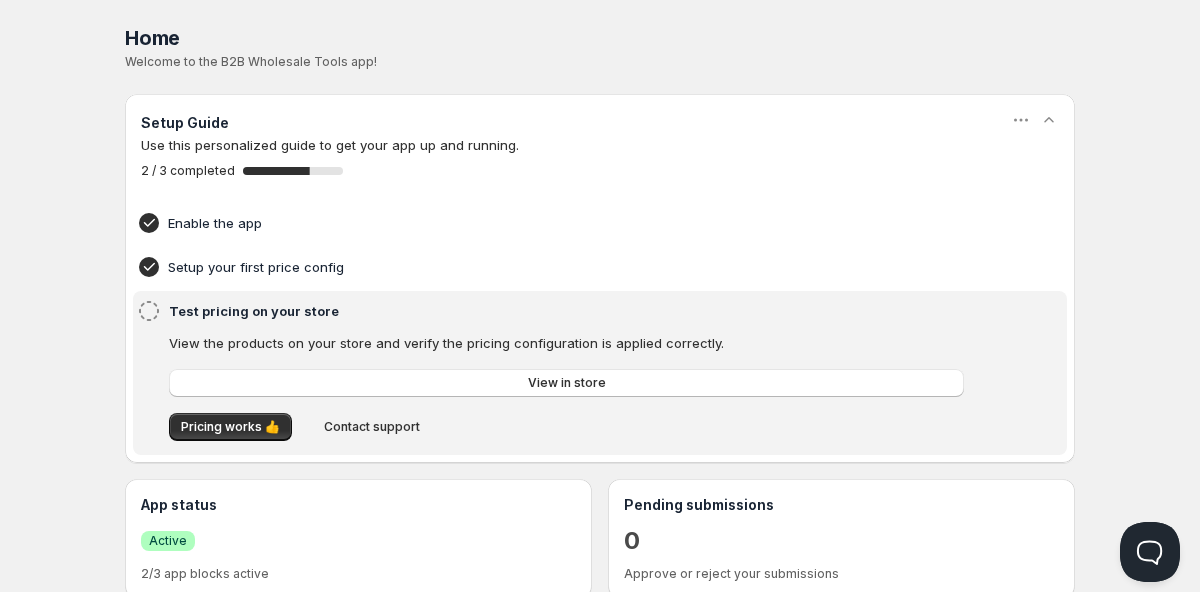 scroll, scrollTop: 0, scrollLeft: 0, axis: both 